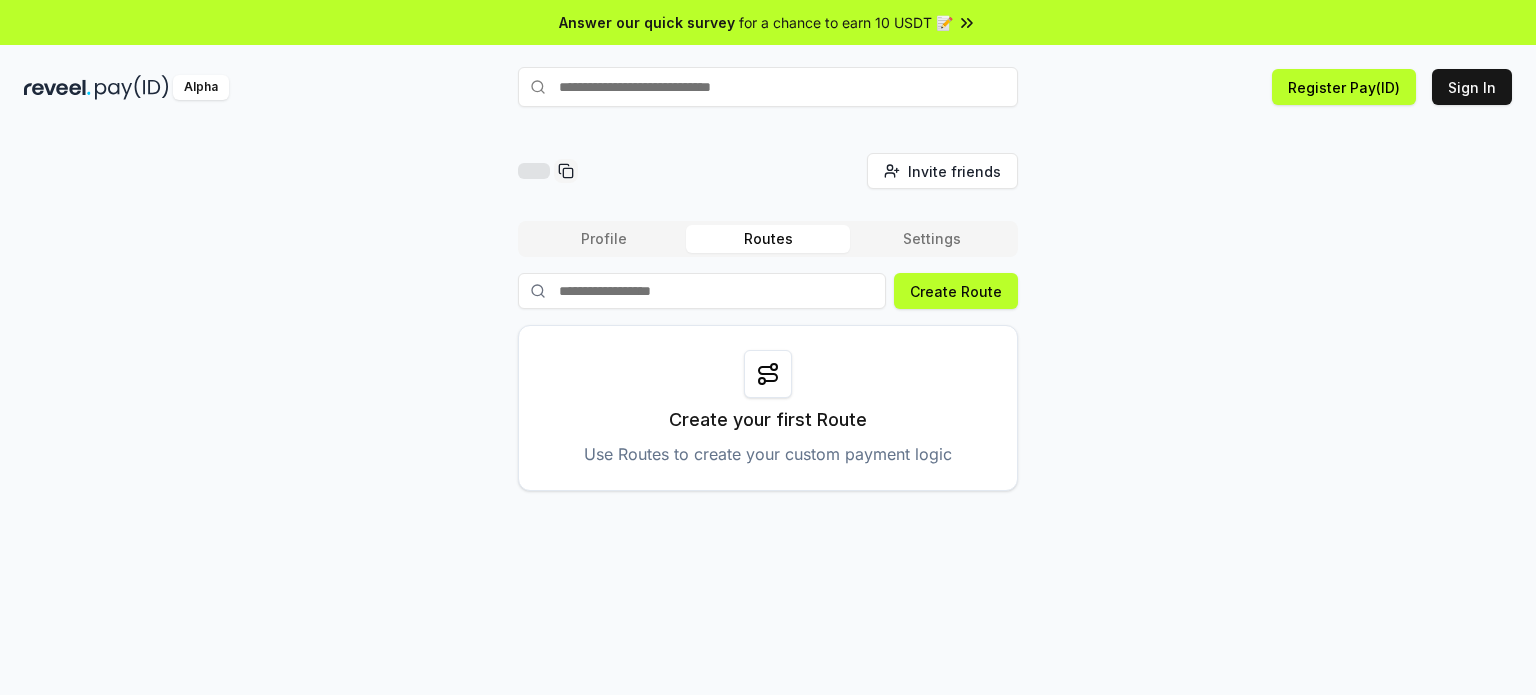 scroll, scrollTop: 0, scrollLeft: 0, axis: both 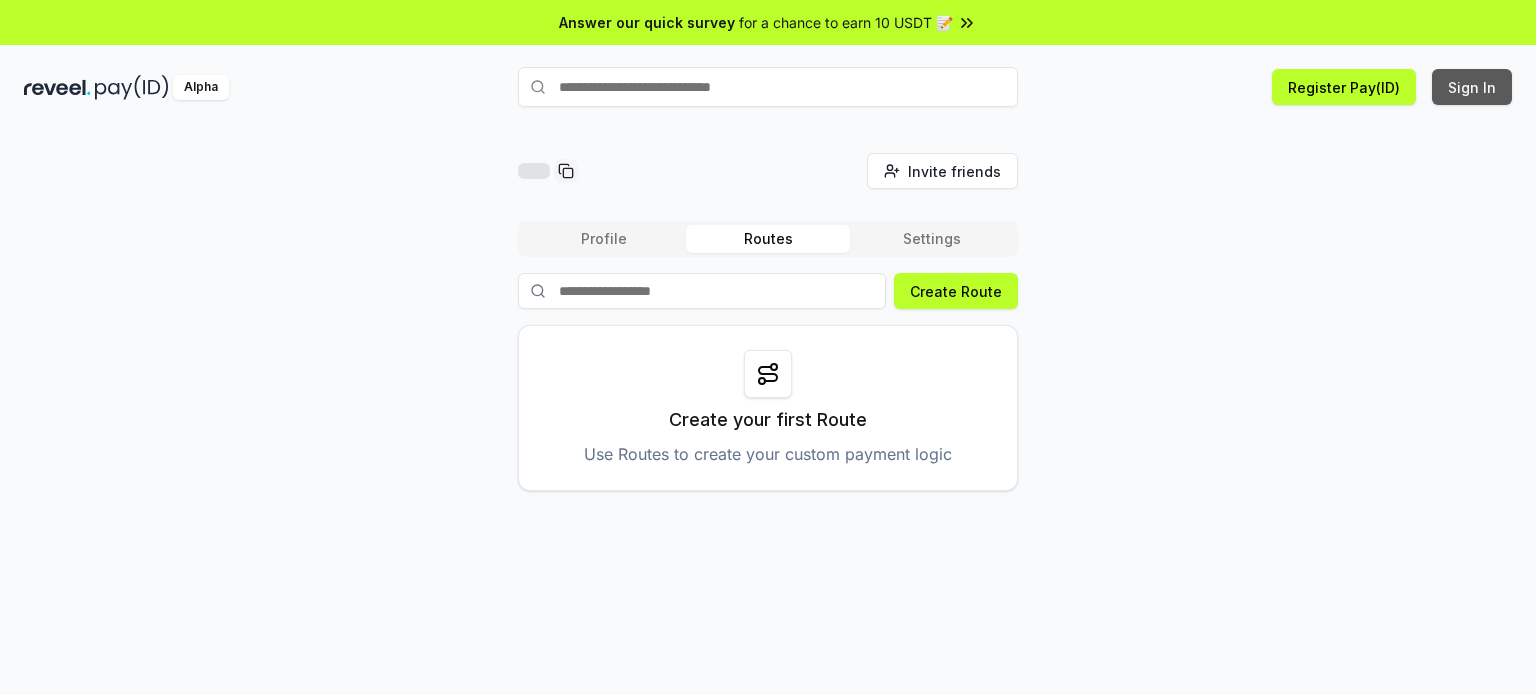 click on "Sign In" at bounding box center (1472, 87) 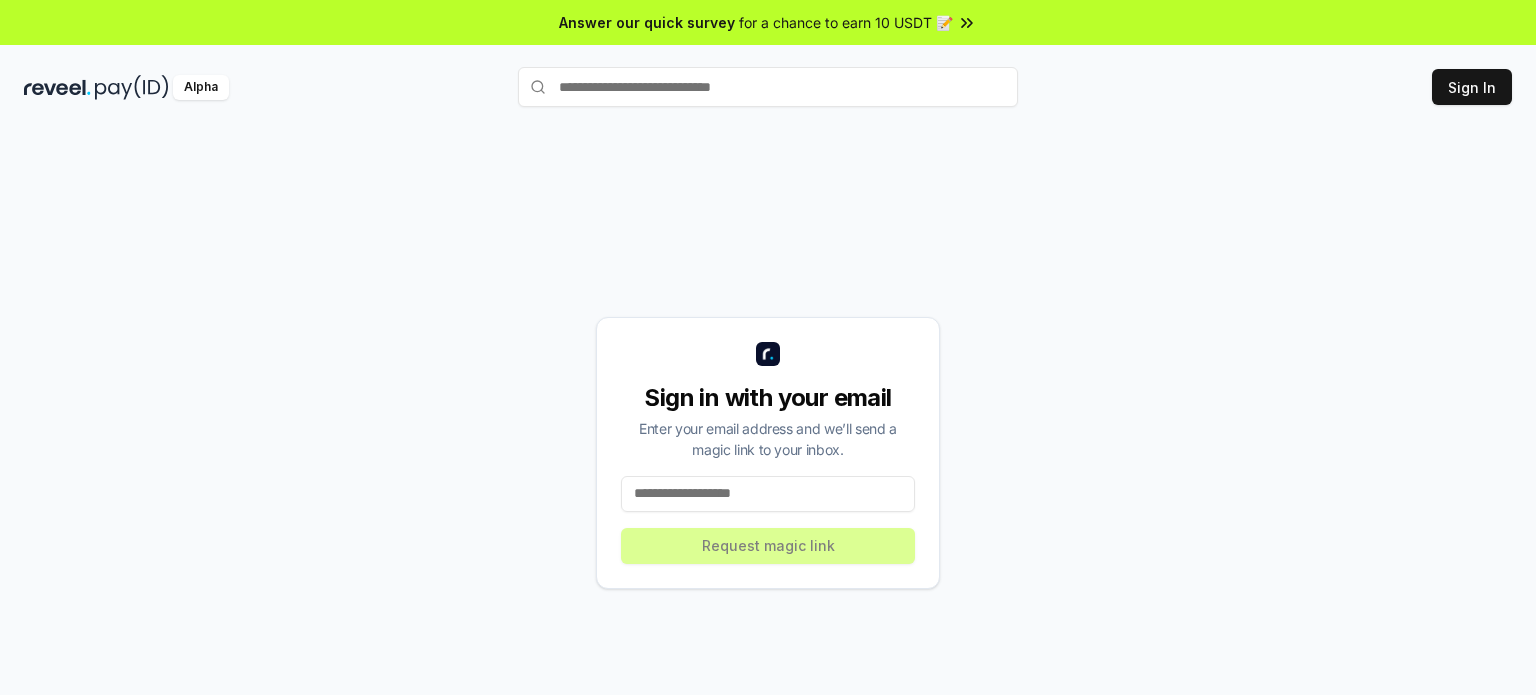 scroll, scrollTop: 0, scrollLeft: 0, axis: both 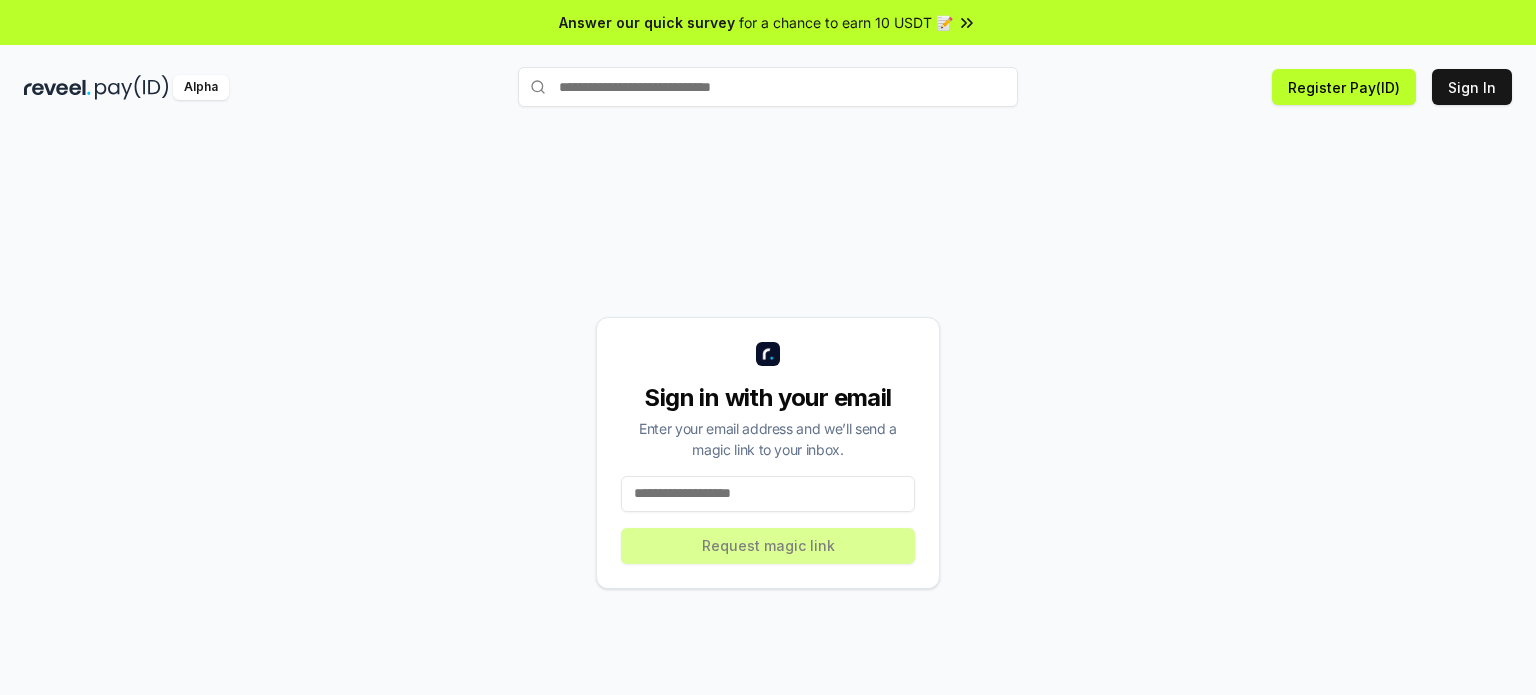 click at bounding box center (768, 494) 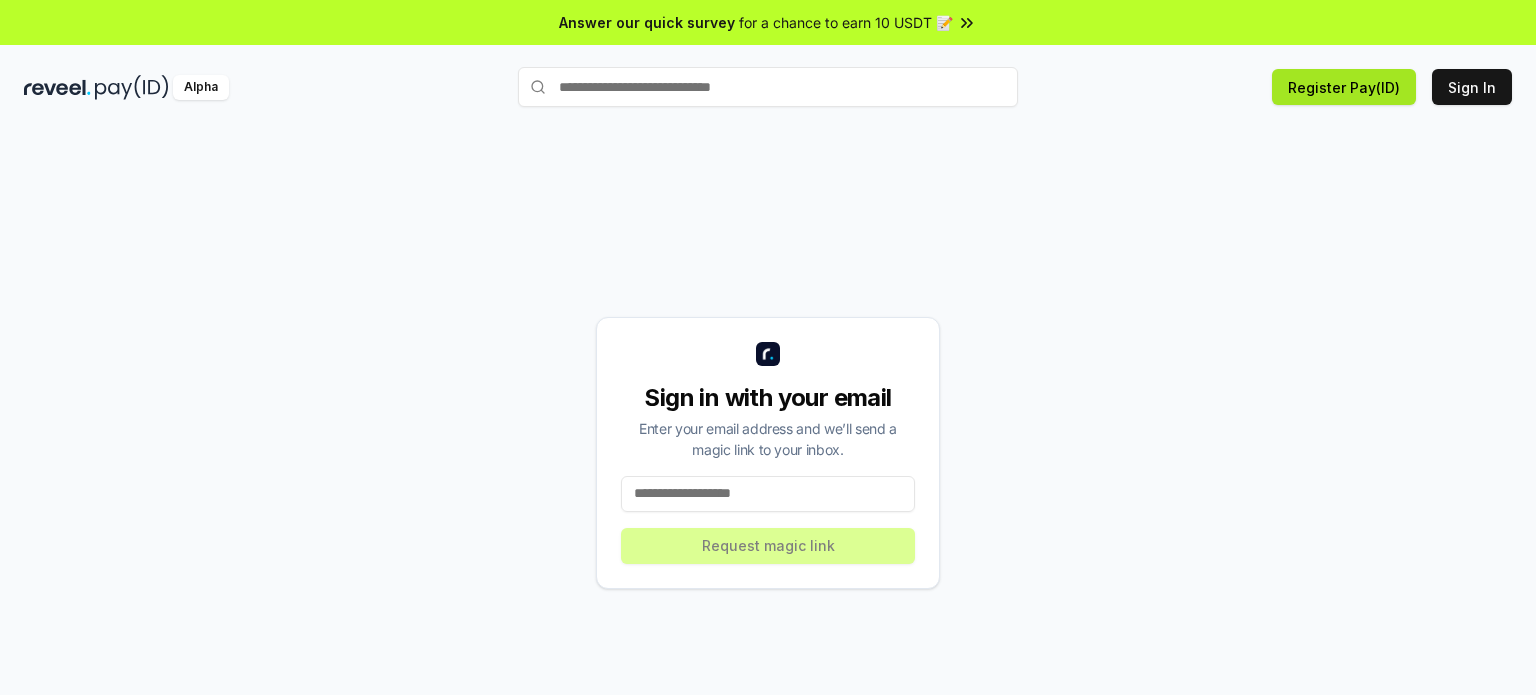 click on "Register Pay(ID)" at bounding box center [1344, 87] 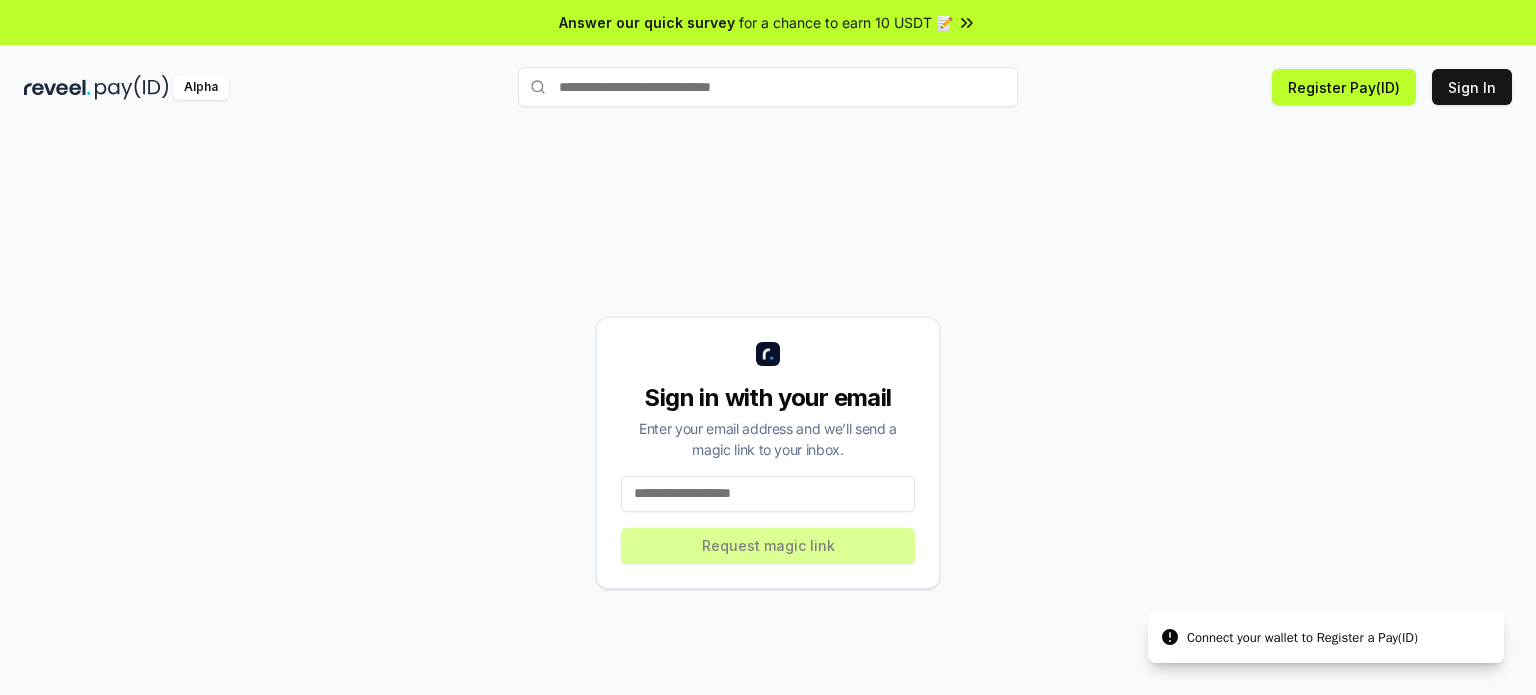 click at bounding box center (768, 494) 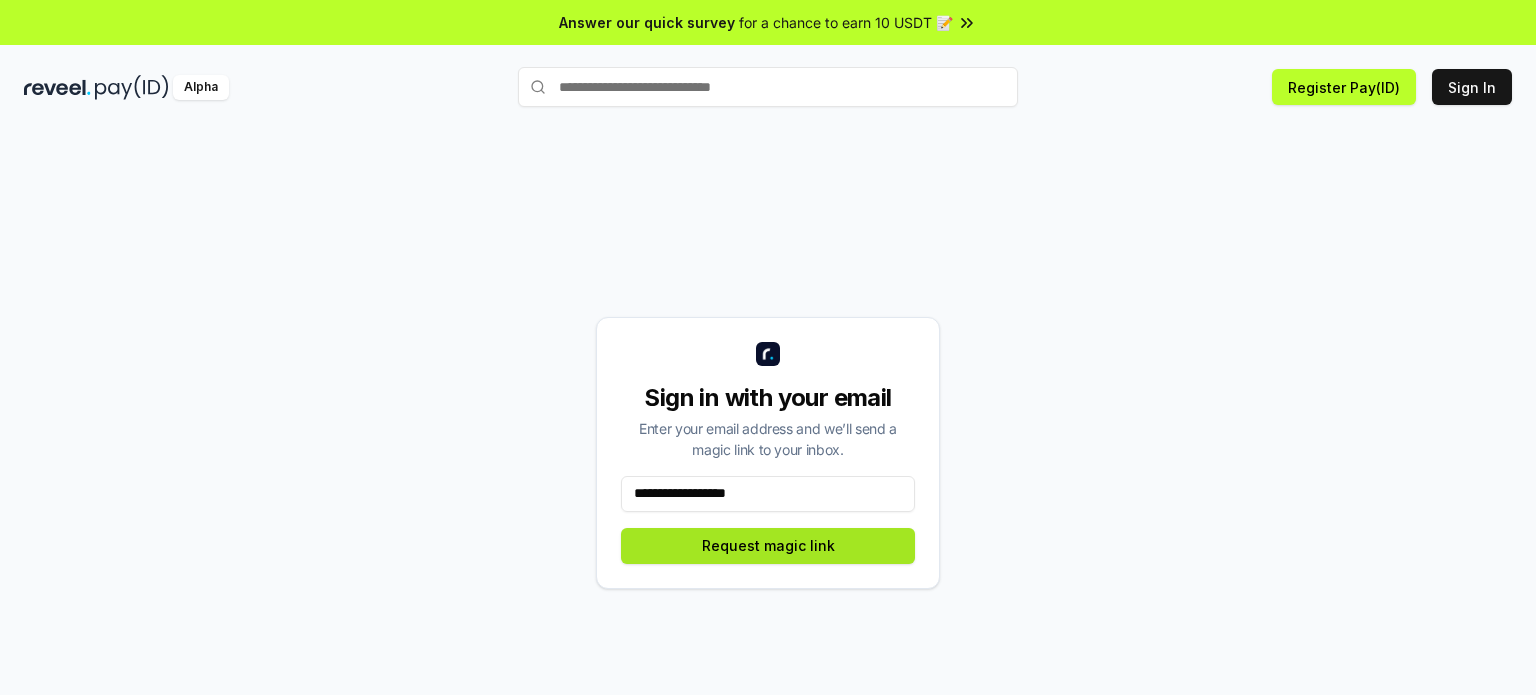 type on "**********" 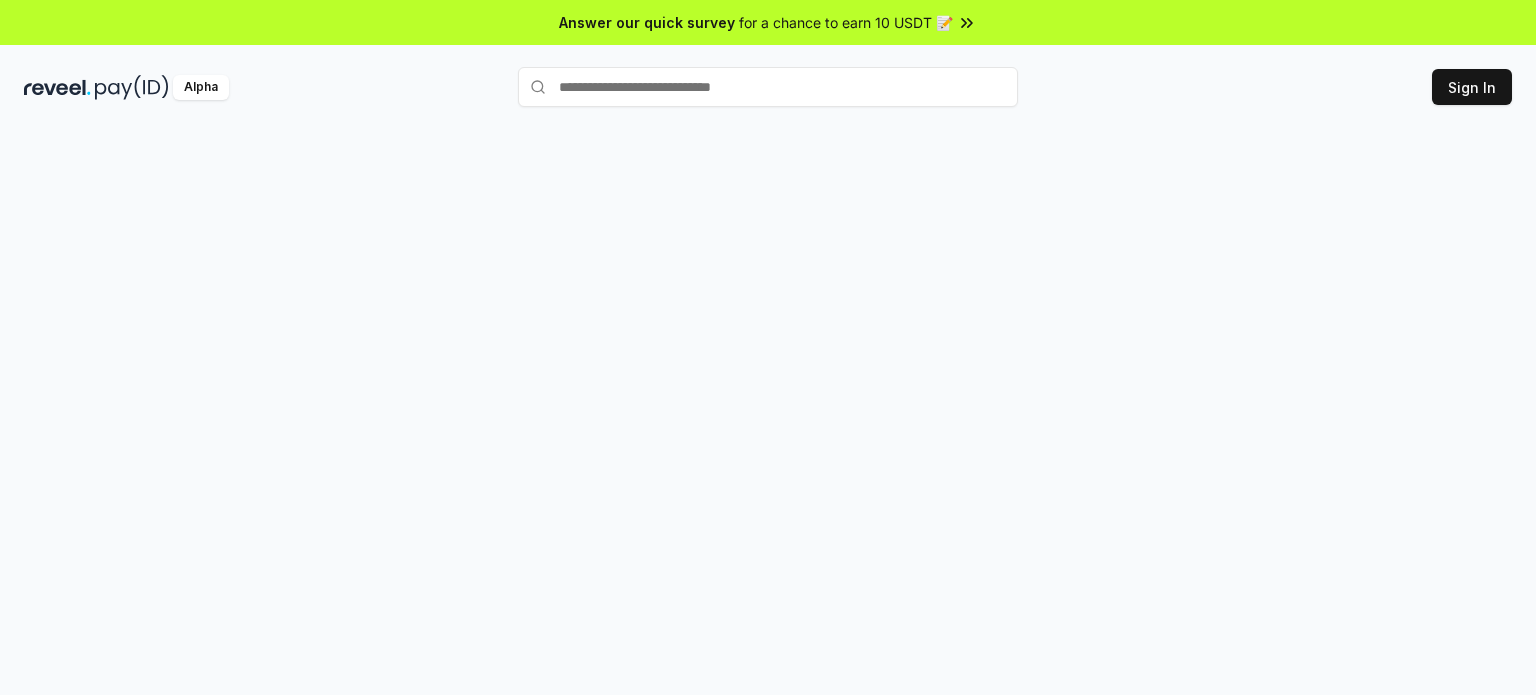 scroll, scrollTop: 0, scrollLeft: 0, axis: both 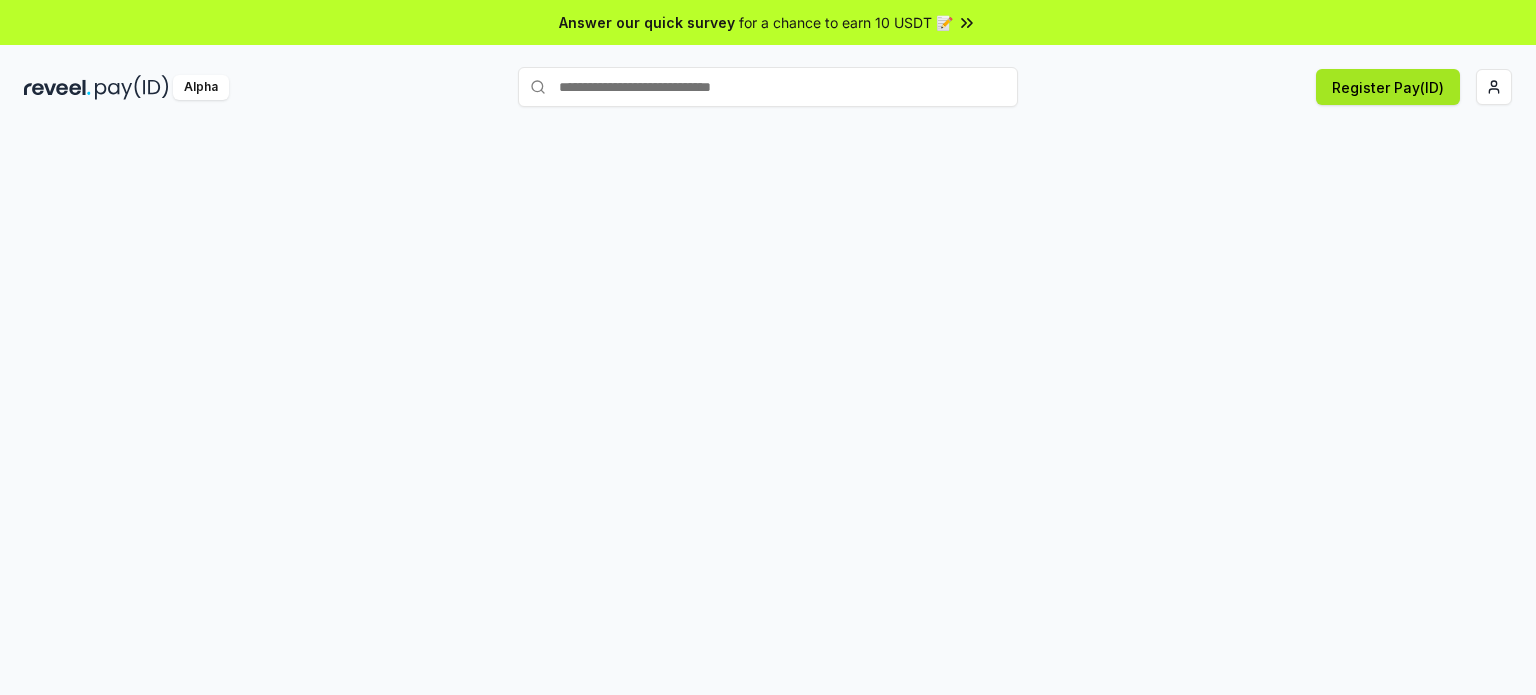 click on "Register Pay(ID)" at bounding box center [1388, 87] 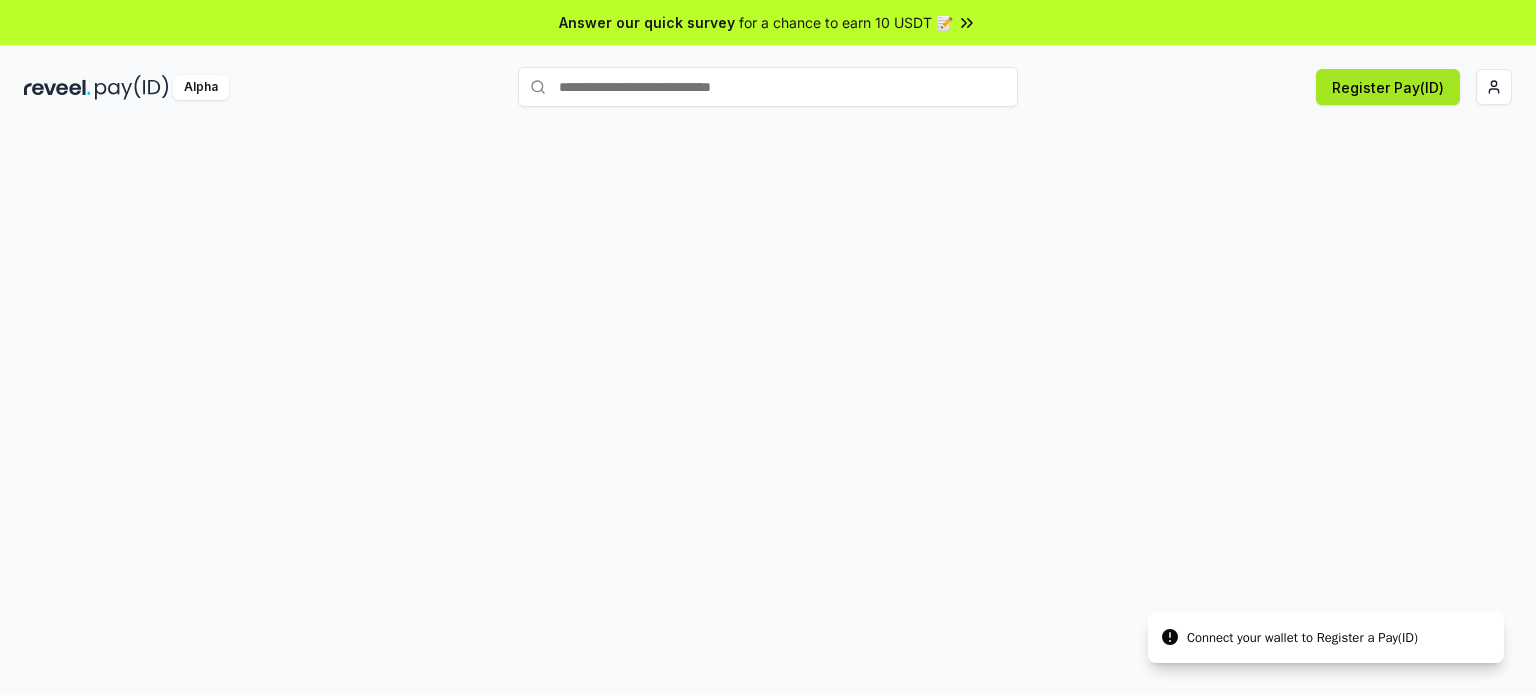 click on "Register Pay(ID)" at bounding box center [1388, 87] 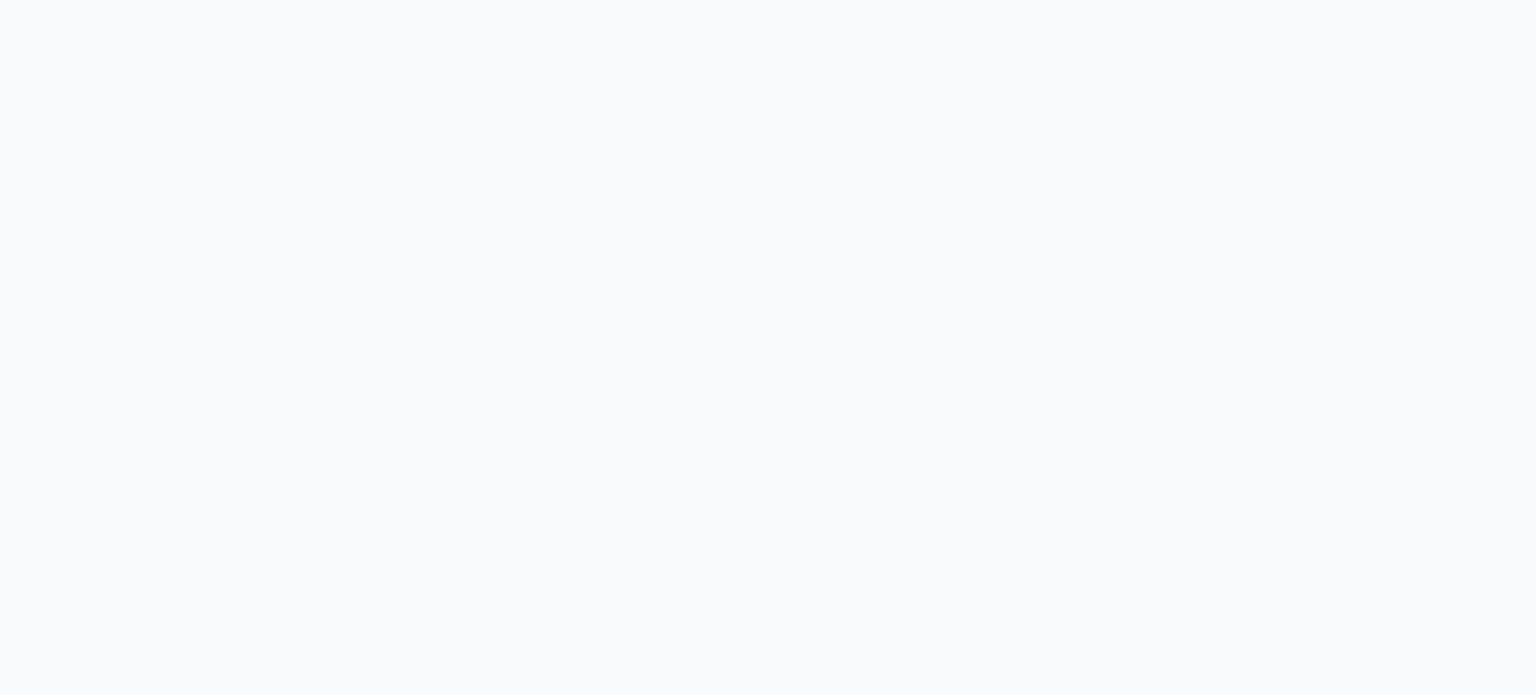 scroll, scrollTop: 0, scrollLeft: 0, axis: both 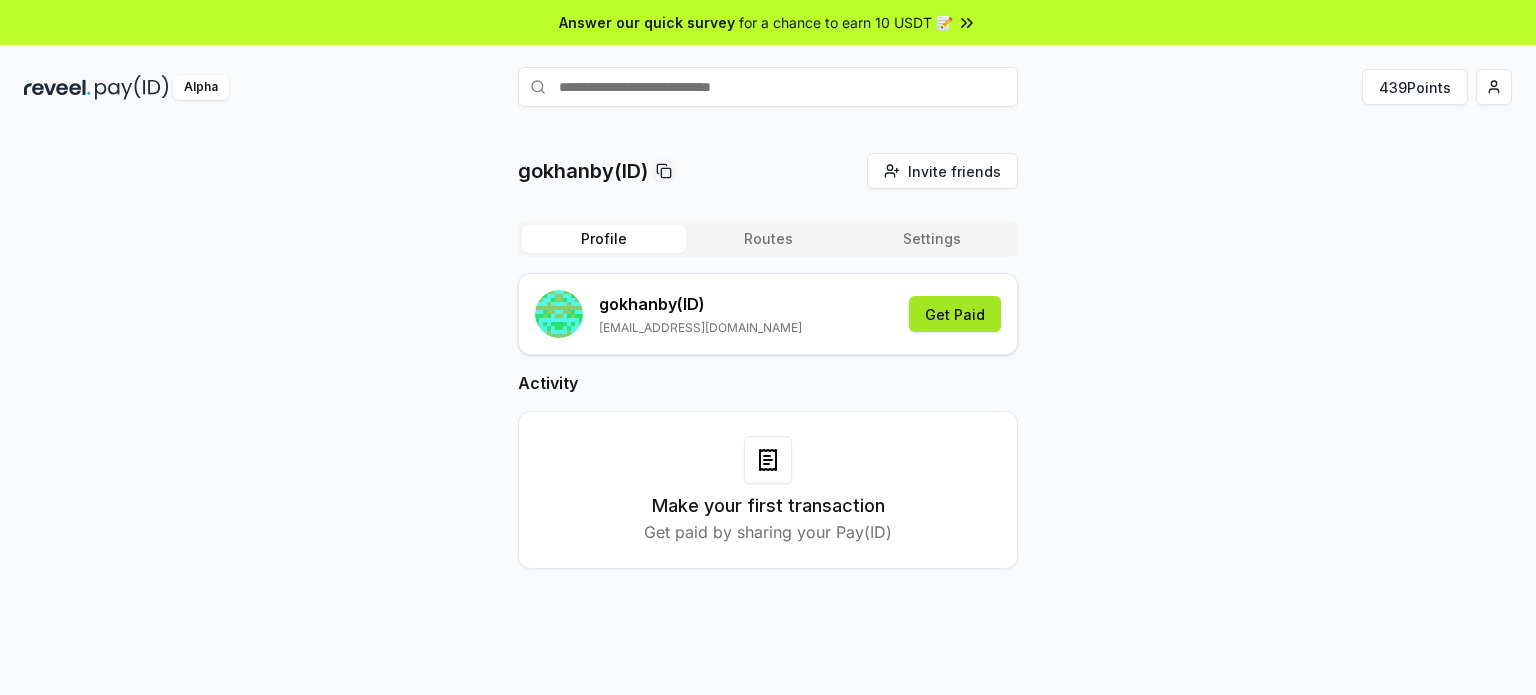 click on "Get Paid" at bounding box center (955, 314) 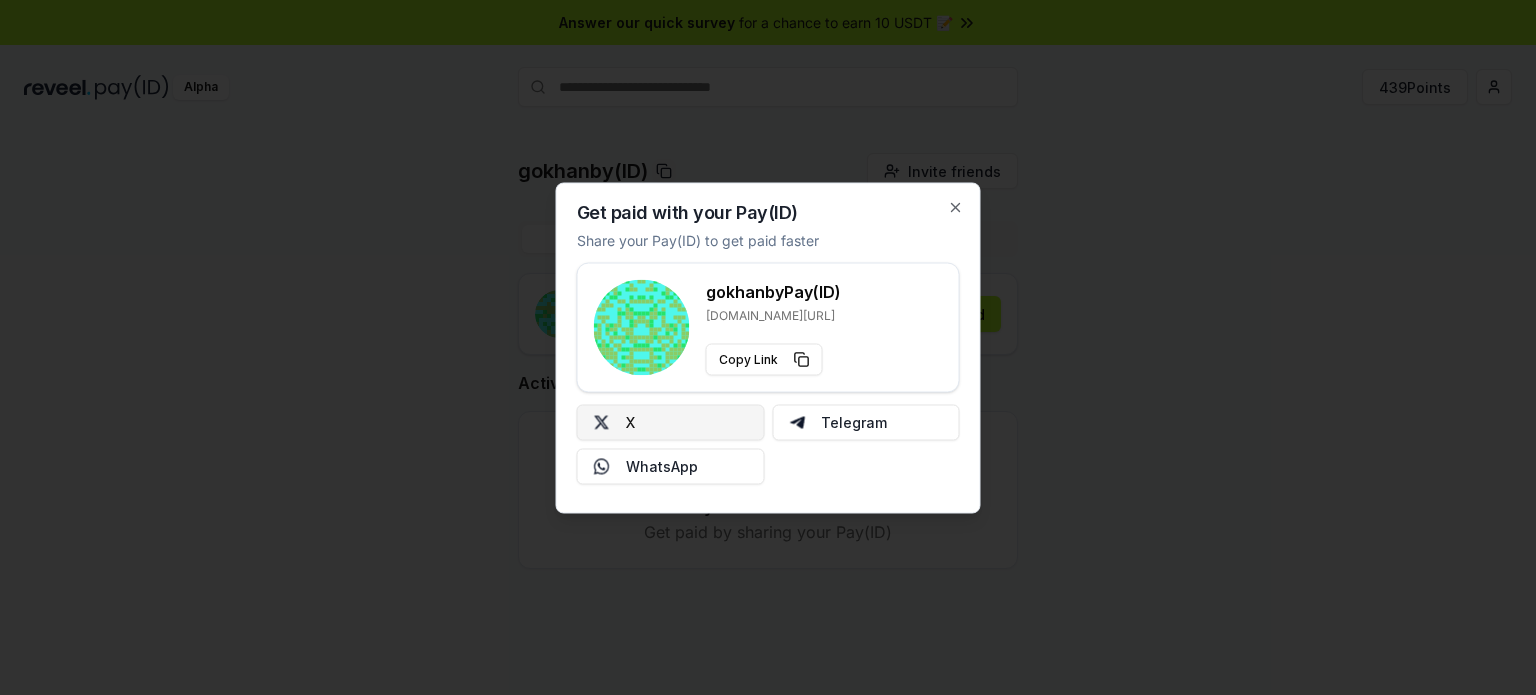click on "X" at bounding box center [671, 422] 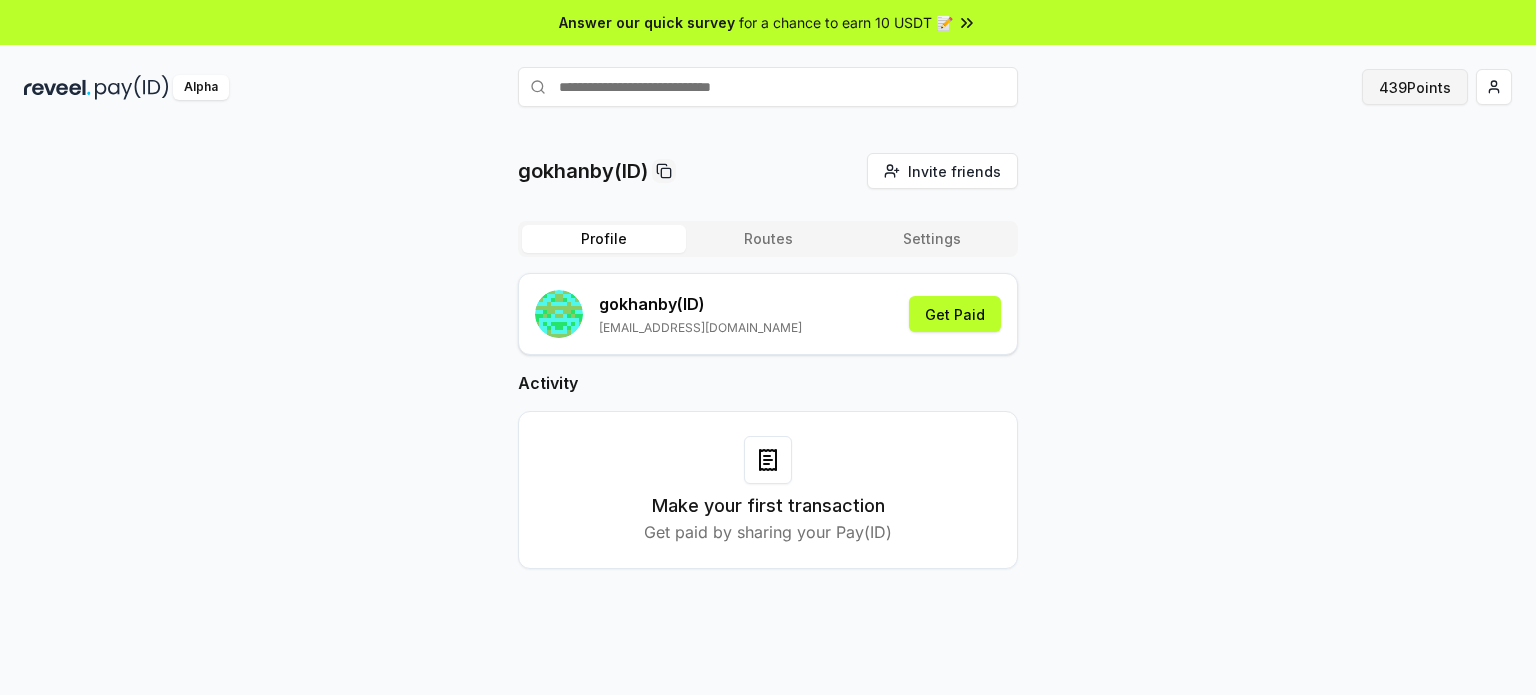 click on "439  Points" at bounding box center (1415, 87) 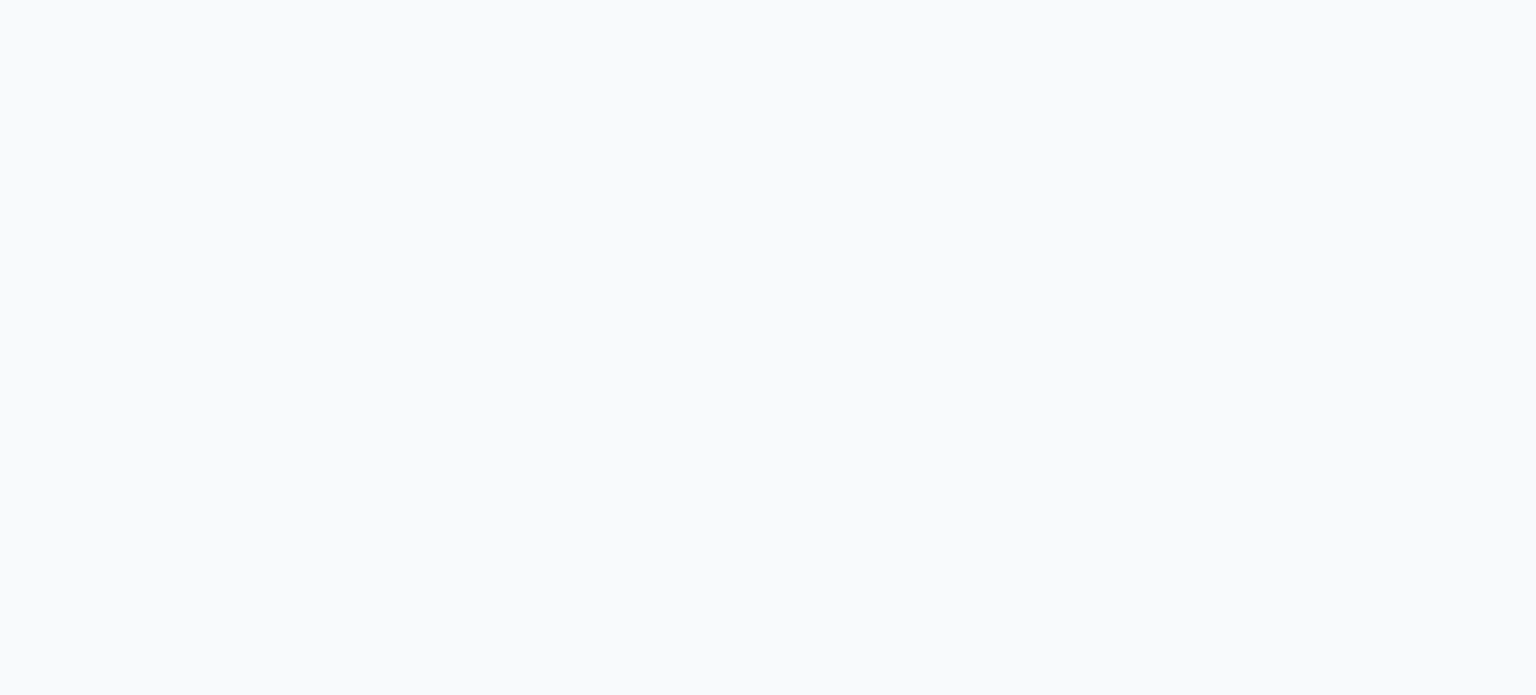 scroll, scrollTop: 0, scrollLeft: 0, axis: both 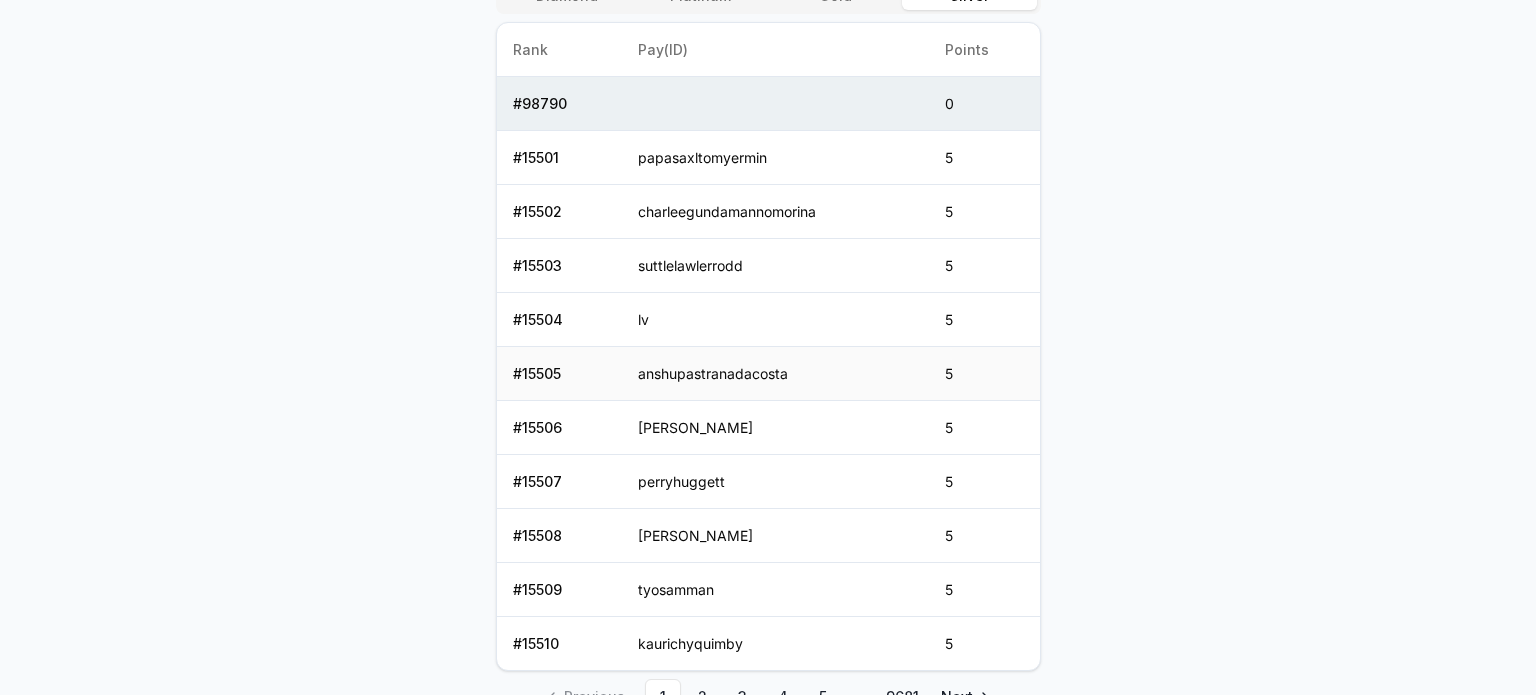 click on "anshupastranadacosta" at bounding box center (775, 373) 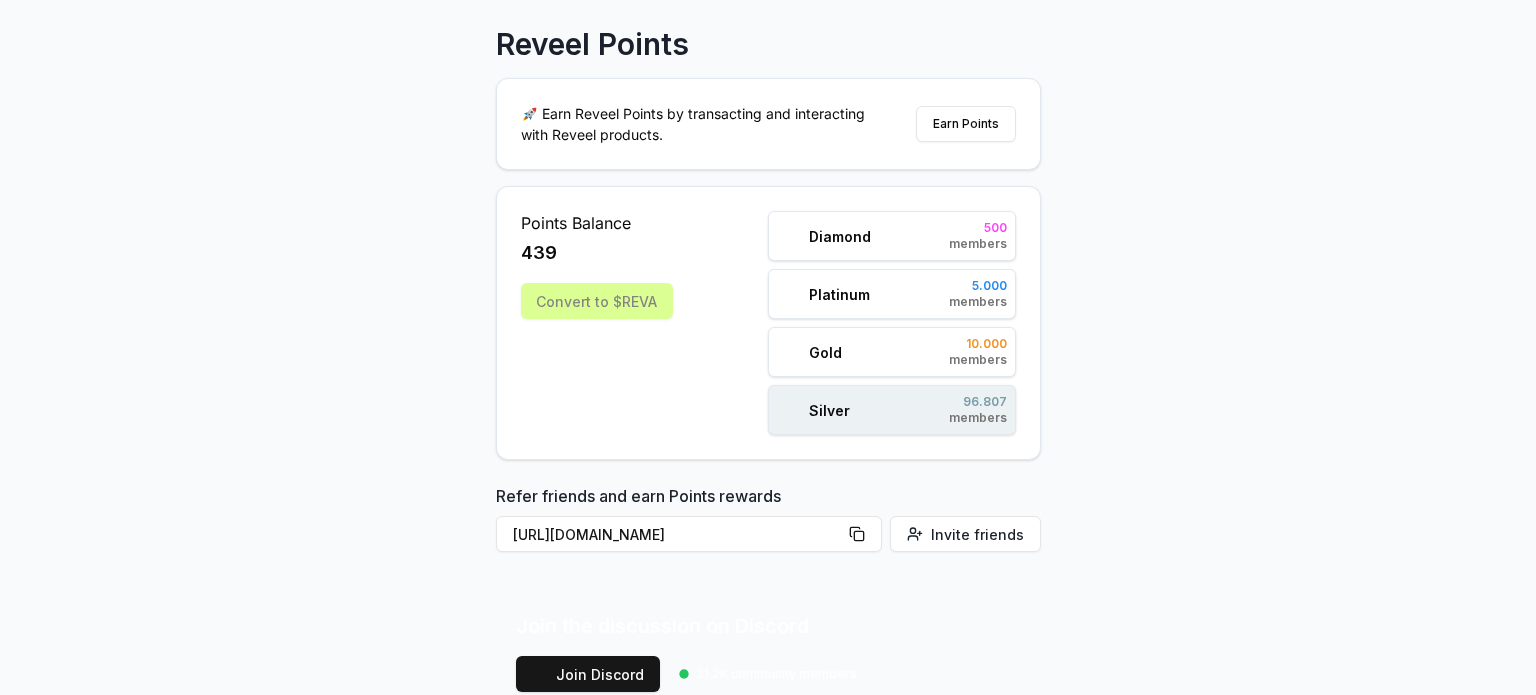 scroll, scrollTop: 0, scrollLeft: 0, axis: both 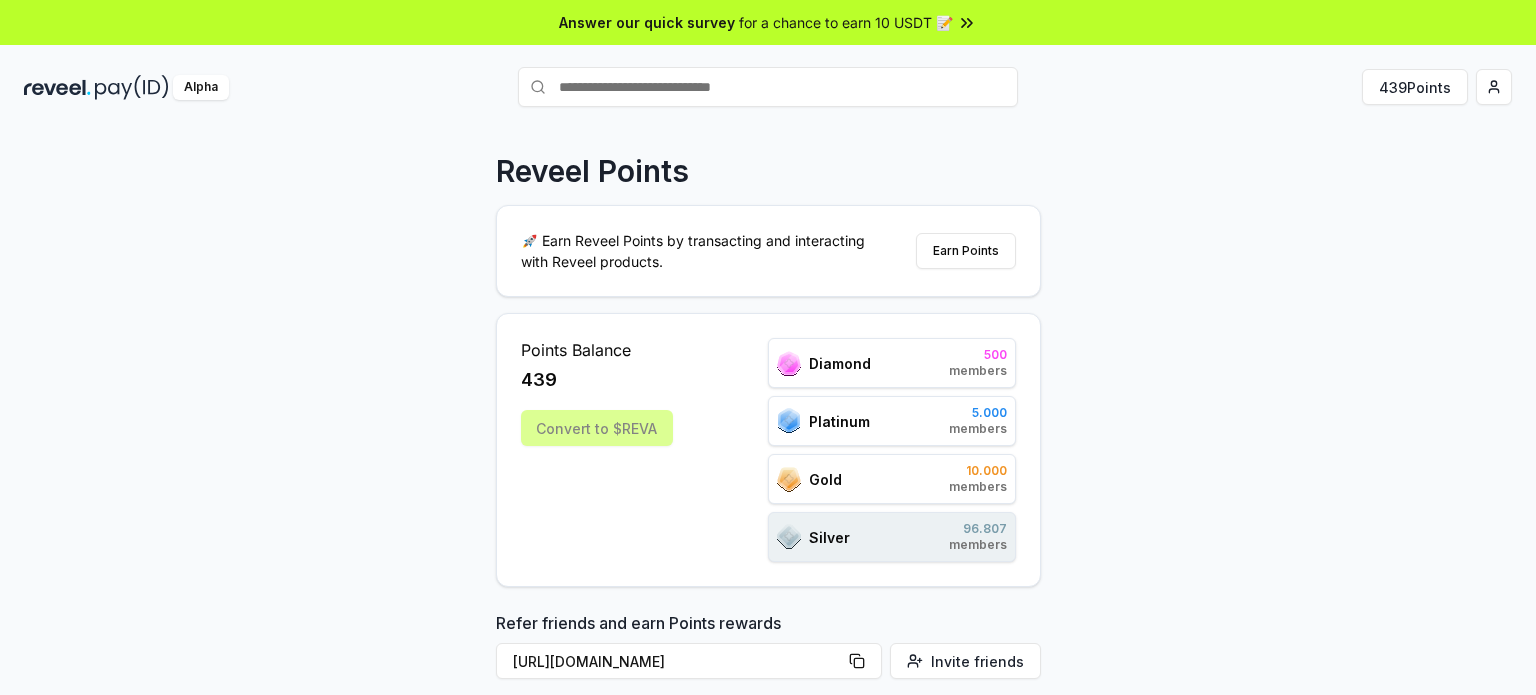 click on "Reveel Points  🚀 Earn Reveel Points by transacting and interacting with Reveel products. Earn Points Points Balance  439 Convert to $REVA Diamond 500 members Platinum 5.000 members Gold 10.000 members Silver 96.807 members Refer friends and earn Points rewards https://reveel.id/refer/gokhanby Invite friends Join the discussion on Discord Join Discord     31.2K community members Leaderboard Diamond Platinum Gold Silver Rank Pay(ID) Points # 98790 0 # 15501 papasaxltomyermin 5 # 15502 charleegundamannomorina 5 # 15503 suttlelawlerrodd 5 # 15504 lv 5 # 15505 anshupastranadacosta 5 # 15506 abdelrahmanscholtz 5 # 15507 perryhuggett 5 # 15508 ingram 5 # 15509 tyosamman 5 # 15510 kaurichyquimby 5 Previous 1 2 3 4 5 More pages 9681 Next" at bounding box center [768, 432] 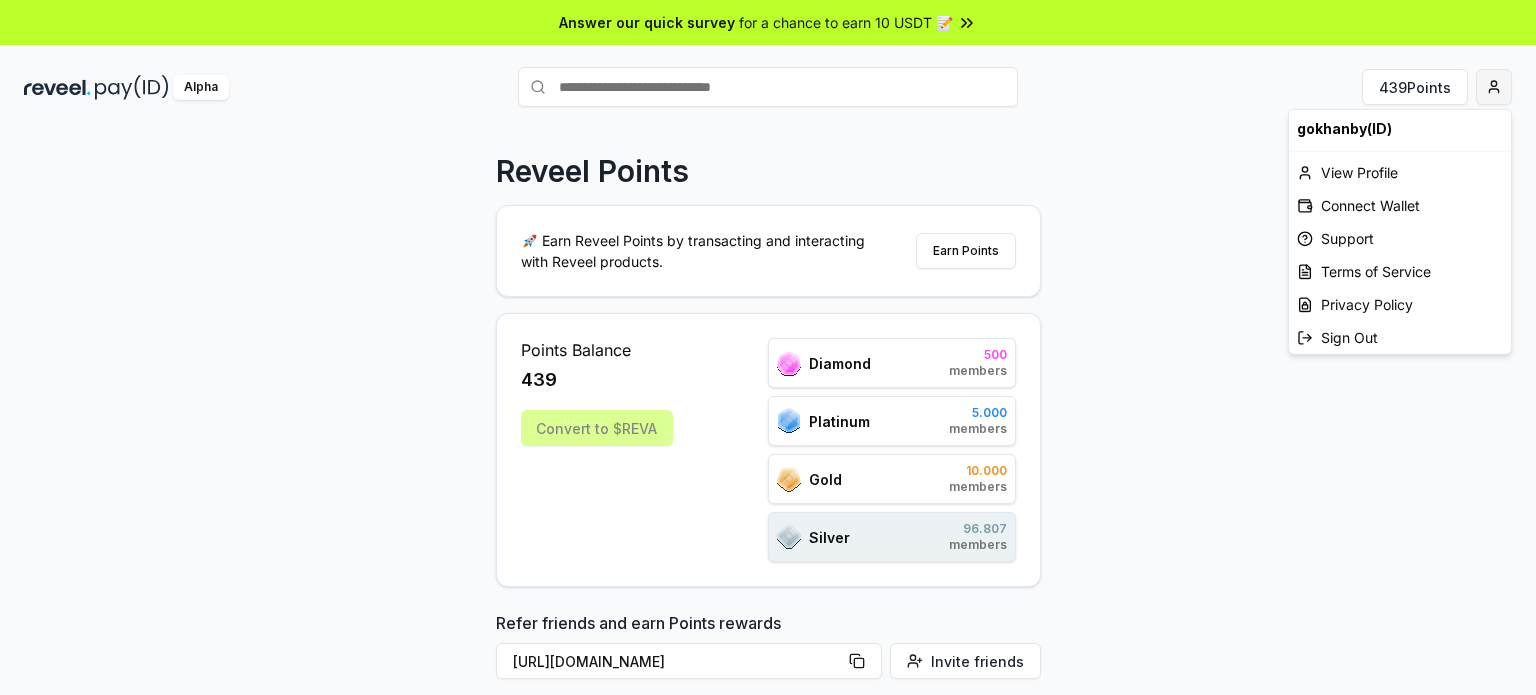 click on "Answer our quick survey for a chance to earn 10 USDT 📝 Alpha   439  Points Reveel Points  🚀 Earn Reveel Points by transacting and interacting with Reveel products. Earn Points Points Balance  439 Convert to $REVA Diamond 500 members Platinum 5.000 members Gold 10.000 members Silver 96.807 members Refer friends and earn Points rewards https://reveel.id/refer/gokhanby Invite friends Join the discussion on Discord Join Discord     31.2K community members Leaderboard Diamond Platinum Gold Silver Rank Pay(ID) Points # 98790 0 # 15501 papasaxltomyermin 5 # 15502 charleegundamannomorina 5 # 15503 suttlelawlerrodd 5 # 15504 lv 5 # 15505 anshupastranadacosta 5 # 15506 abdelrahmanscholtz 5 # 15507 perryhuggett 5 # 15508 ingram 5 # 15509 tyosamman 5 # 15510 kaurichyquimby 5 Previous 1 2 3 4 5 More pages 9681 Next gokhanby(ID)   View Profile   Connect Wallet   Support   Terms of Service   Privacy Policy   Sign Out" at bounding box center (768, 347) 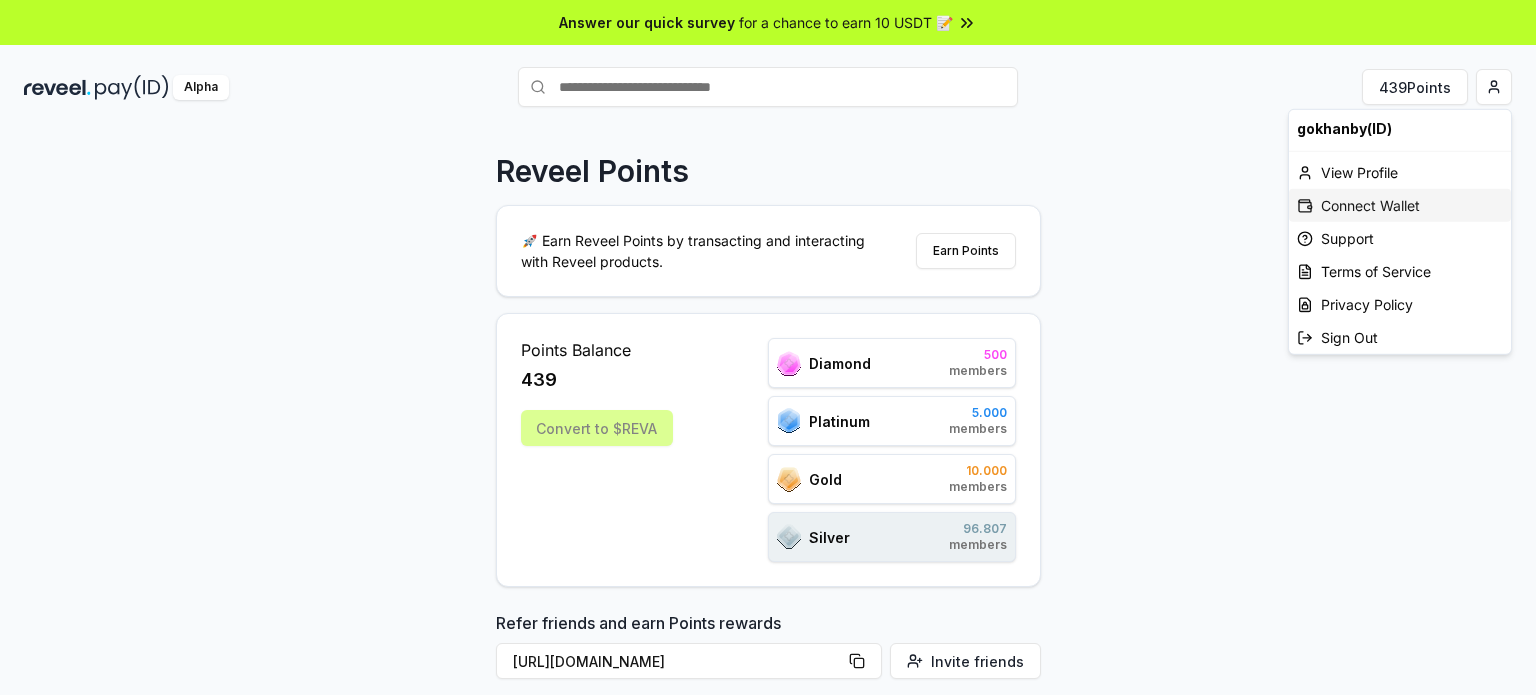 click on "Connect Wallet" at bounding box center (1400, 205) 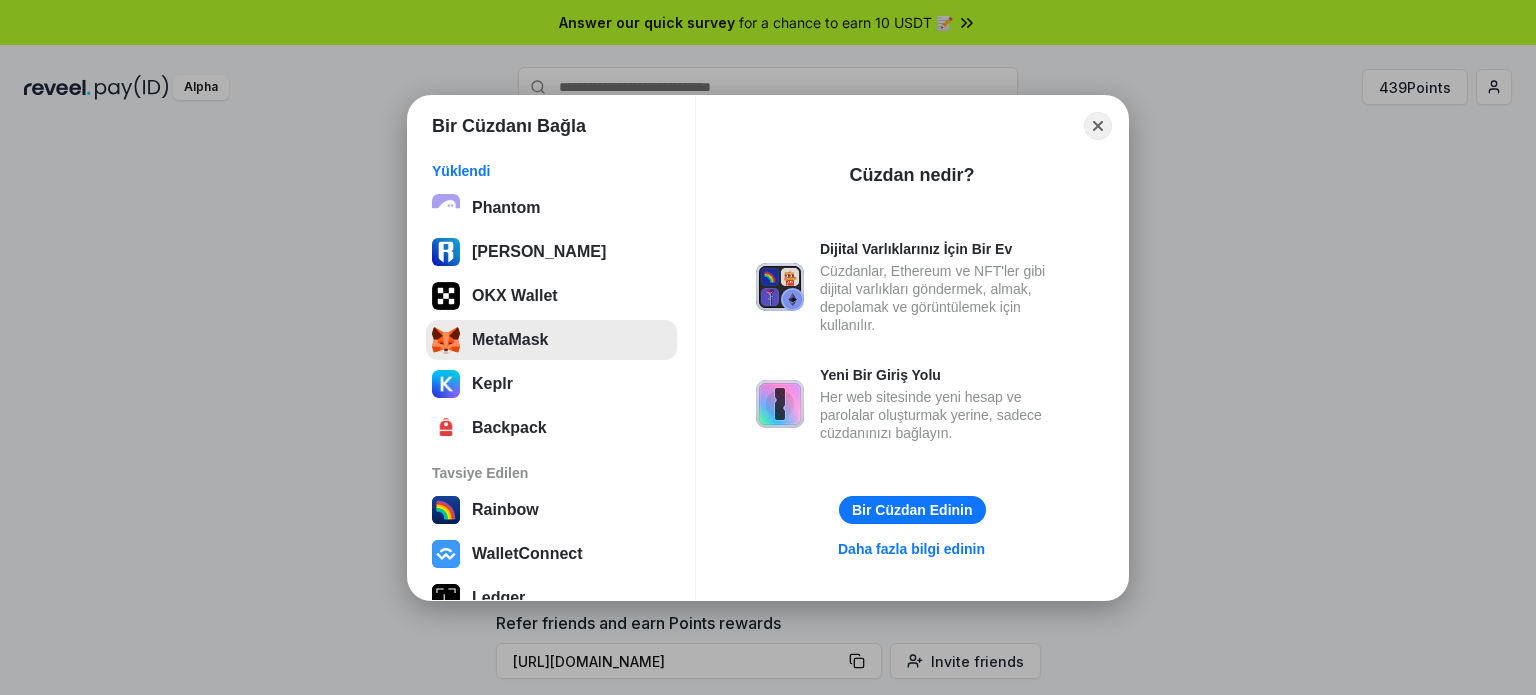 click on "MetaMask" at bounding box center [551, 340] 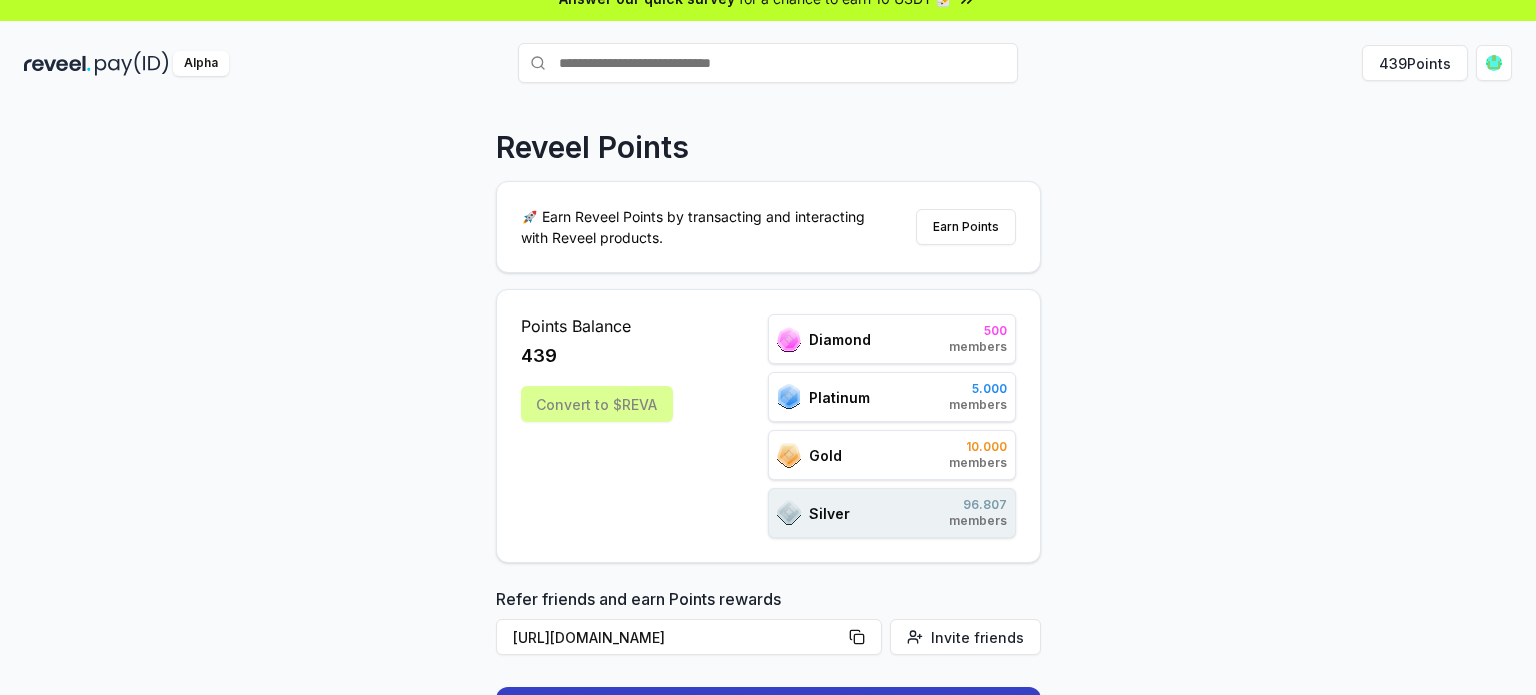 scroll, scrollTop: 0, scrollLeft: 0, axis: both 